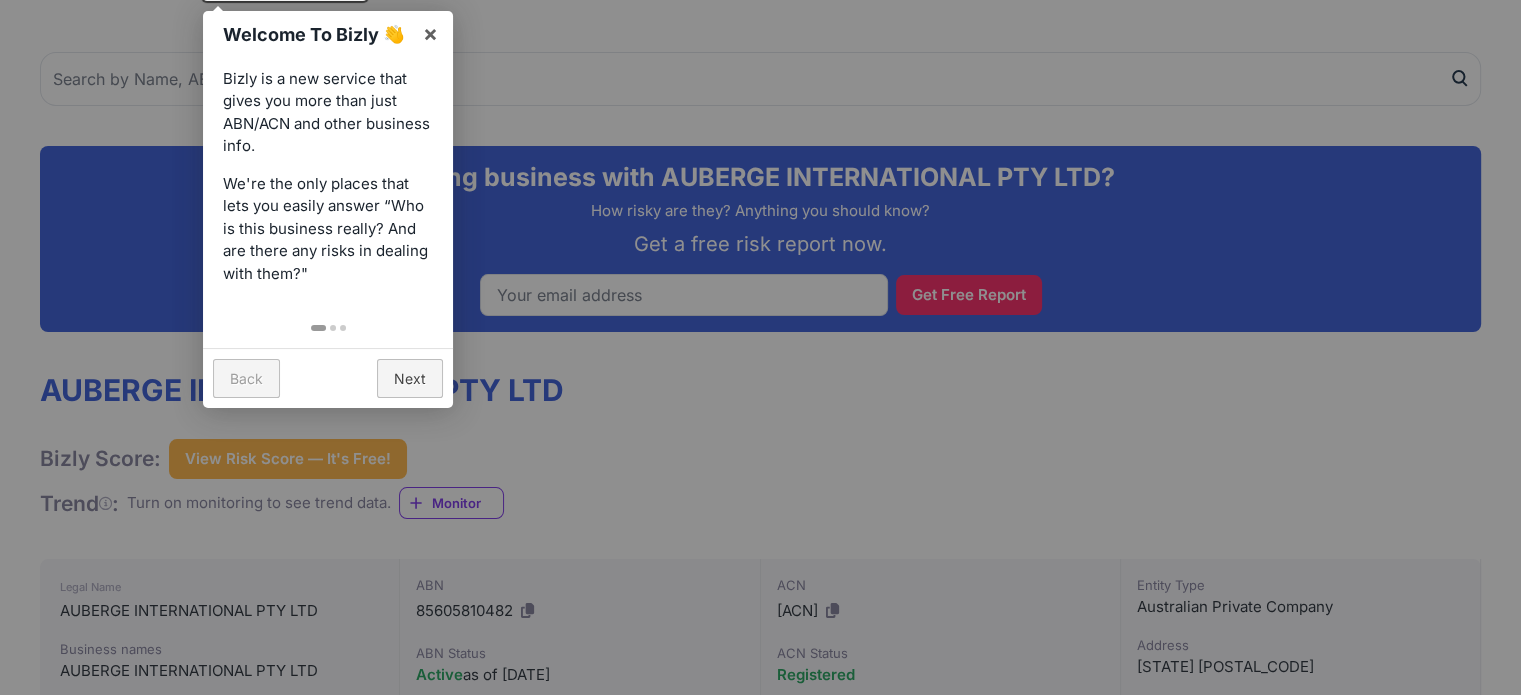 scroll, scrollTop: 0, scrollLeft: 0, axis: both 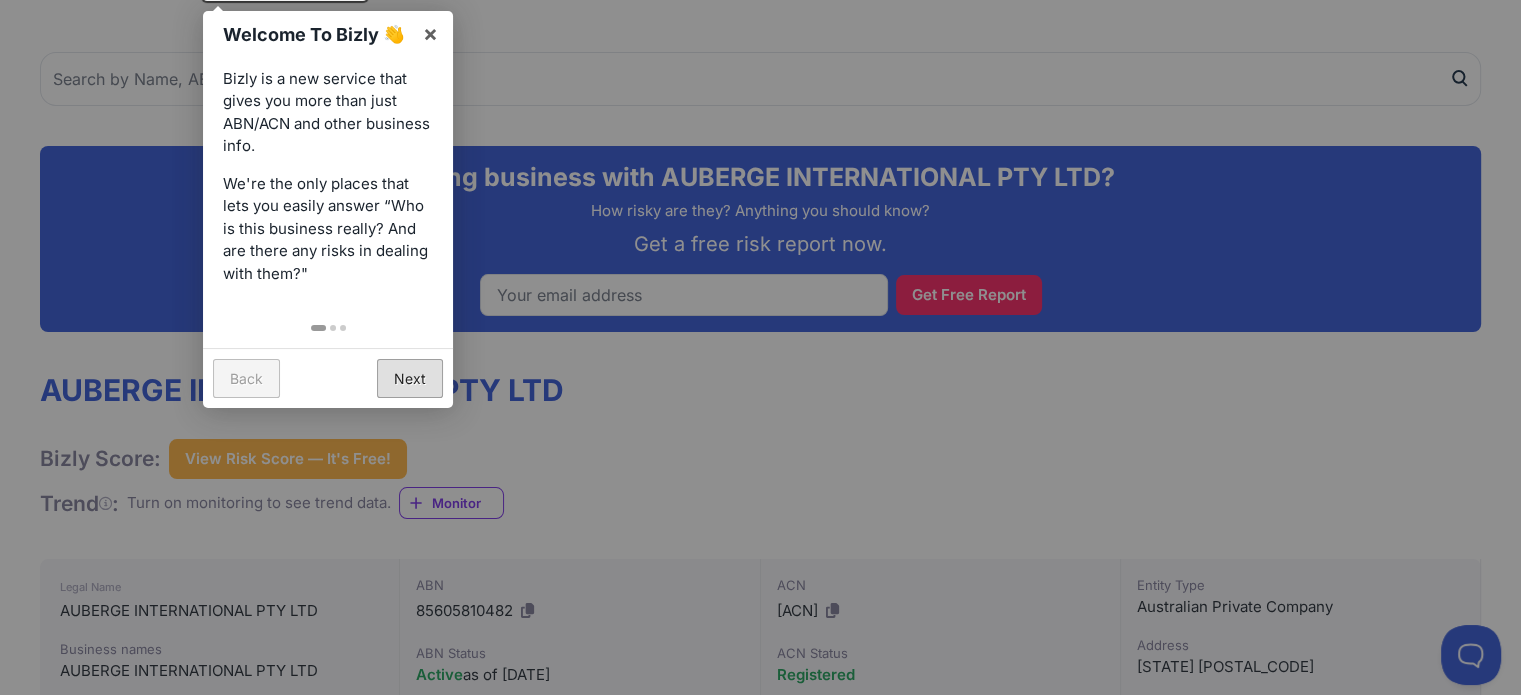 click on "Next" at bounding box center (410, 378) 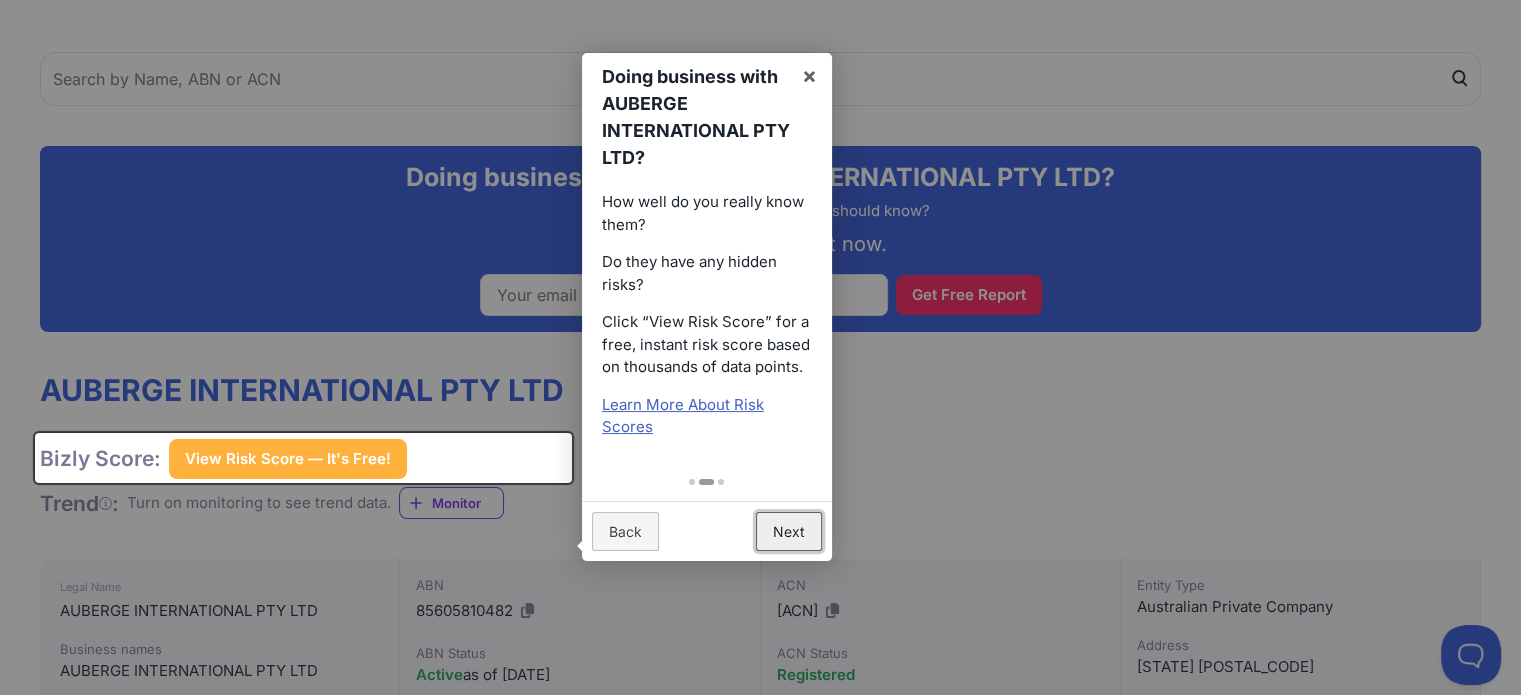 click on "Next" at bounding box center [789, 531] 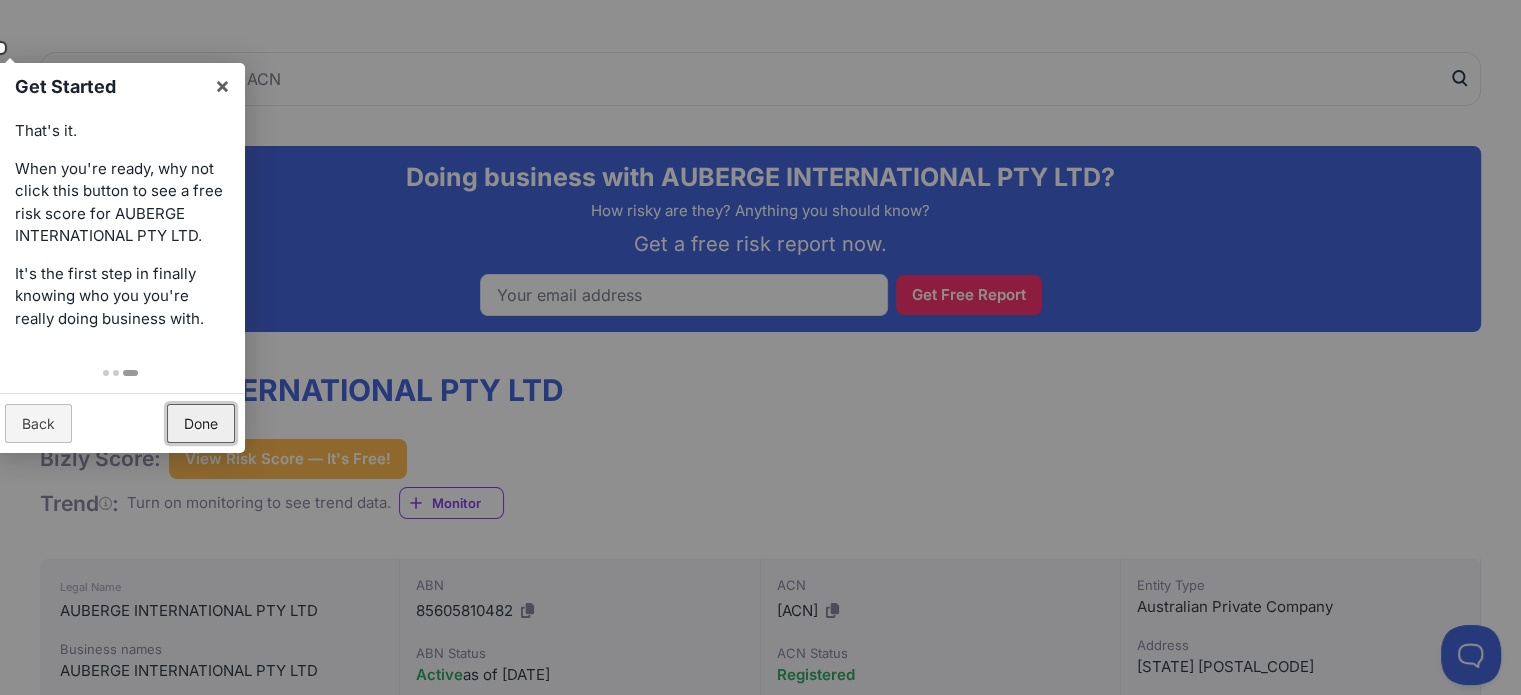 click on "Done" at bounding box center [201, 423] 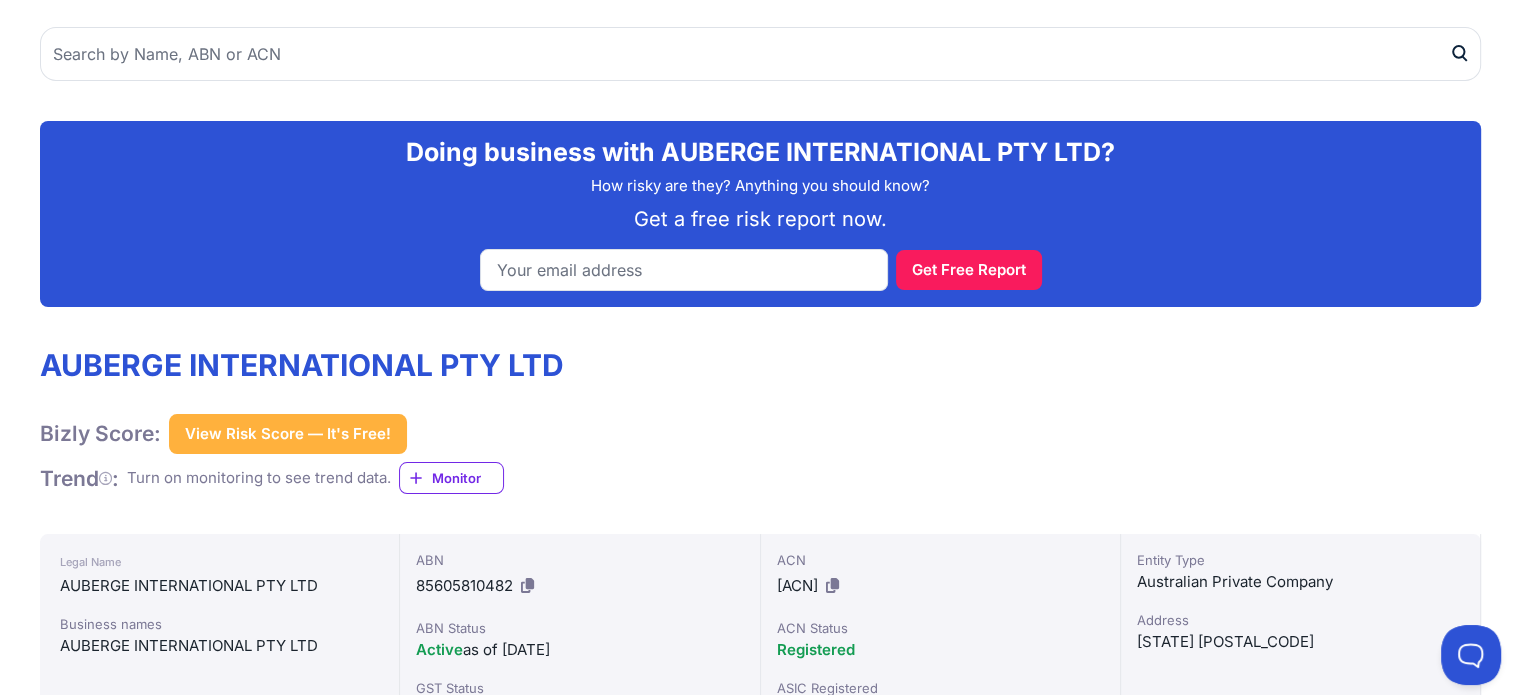 scroll, scrollTop: 0, scrollLeft: 0, axis: both 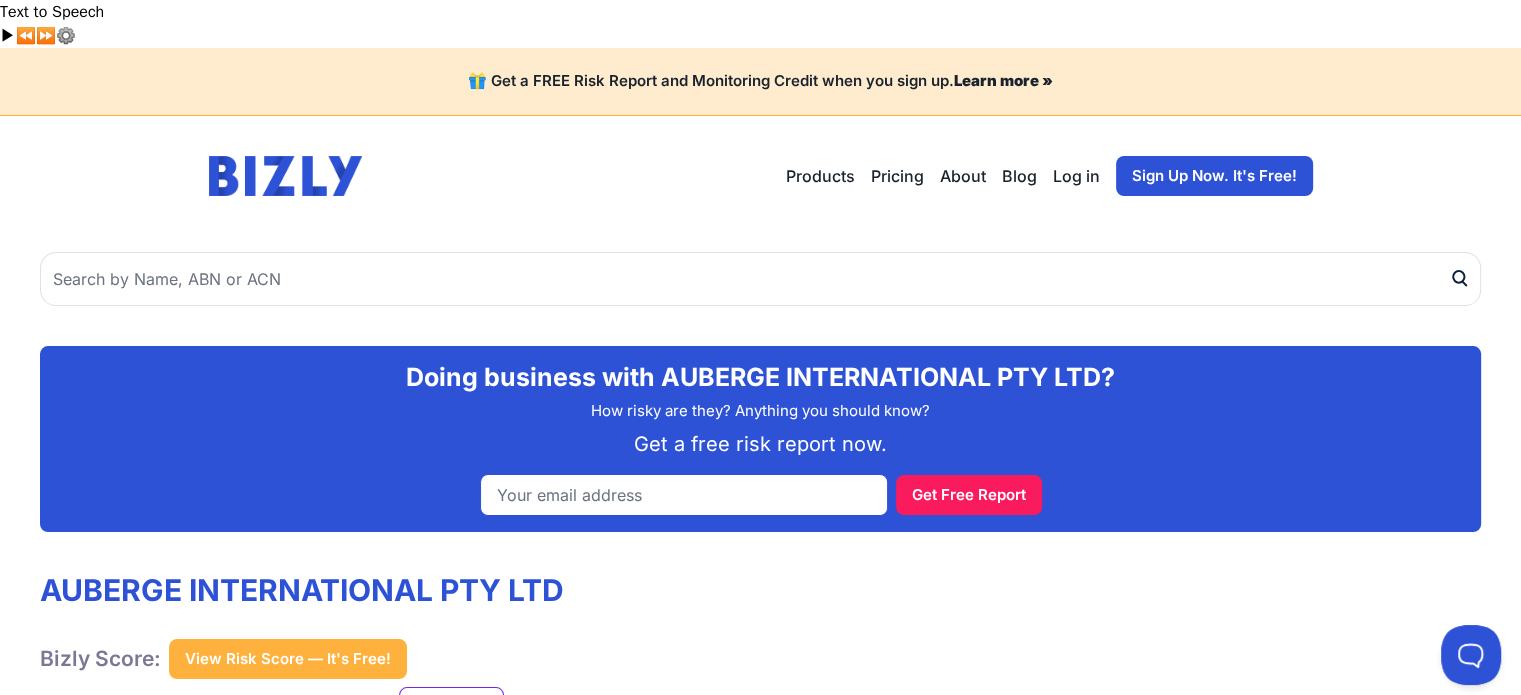 click at bounding box center (684, 495) 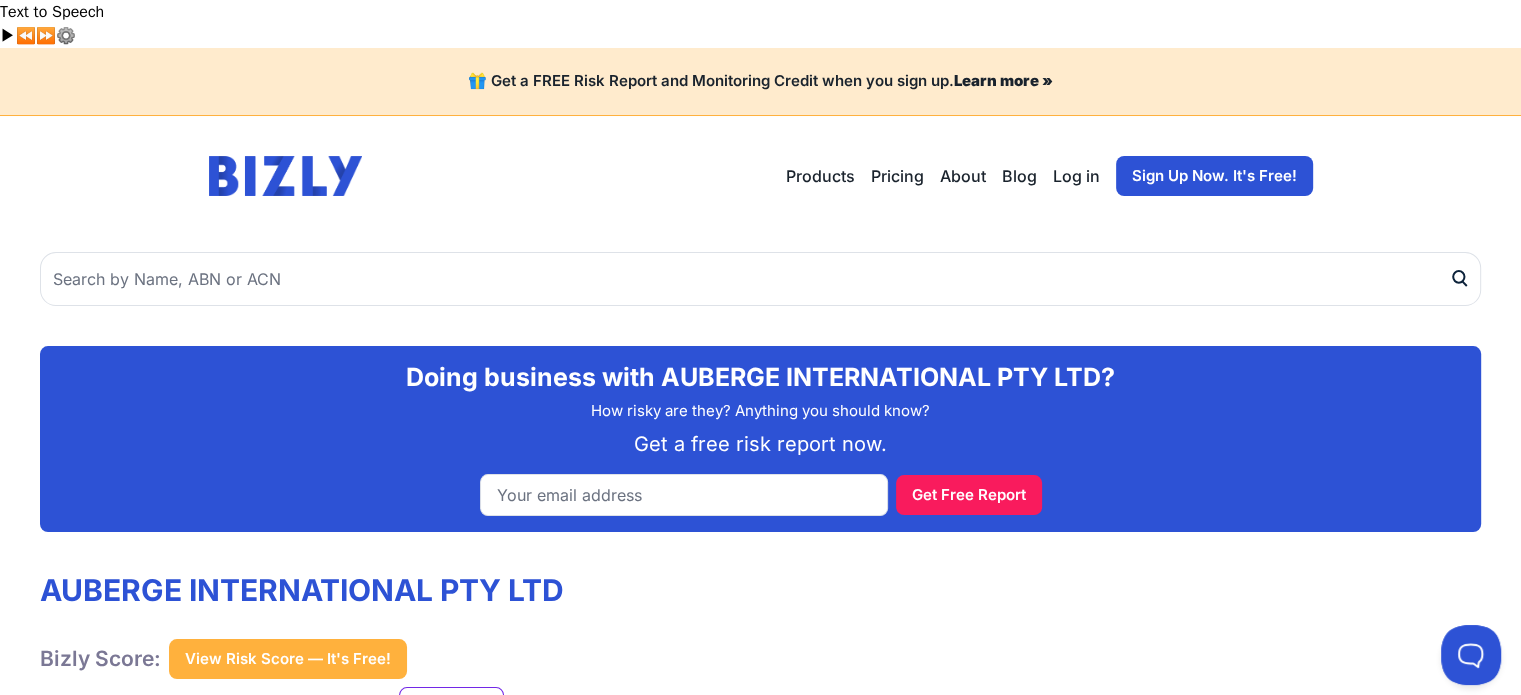 click at bounding box center [286, 176] 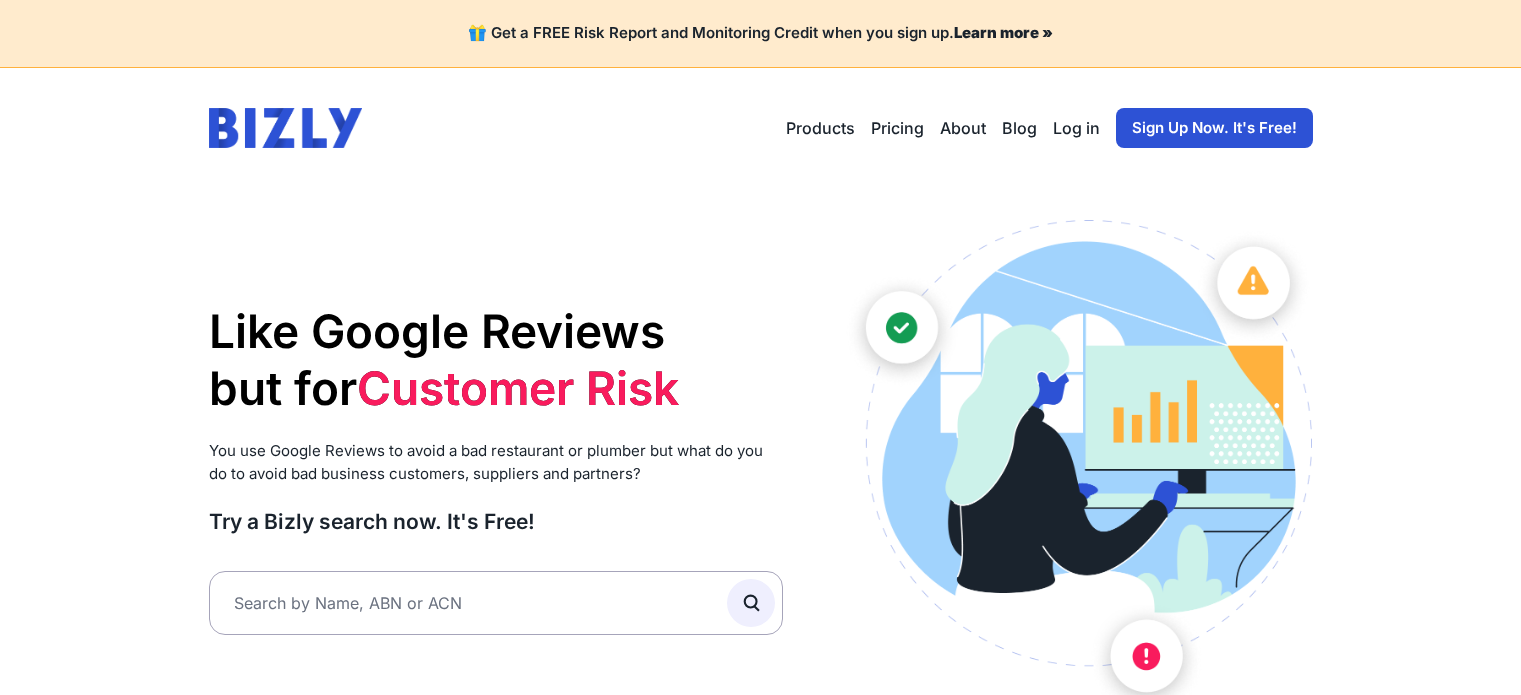 scroll, scrollTop: 0, scrollLeft: 0, axis: both 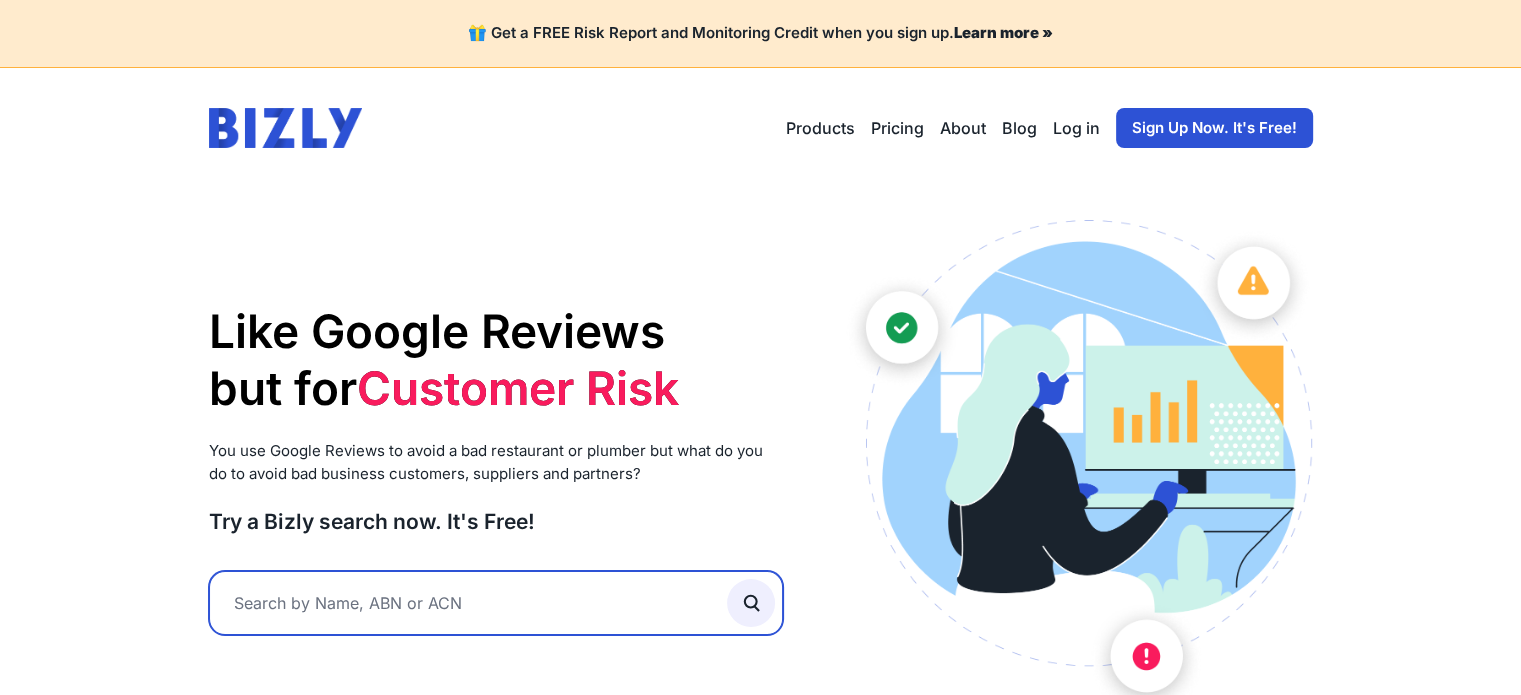 click at bounding box center [496, 603] 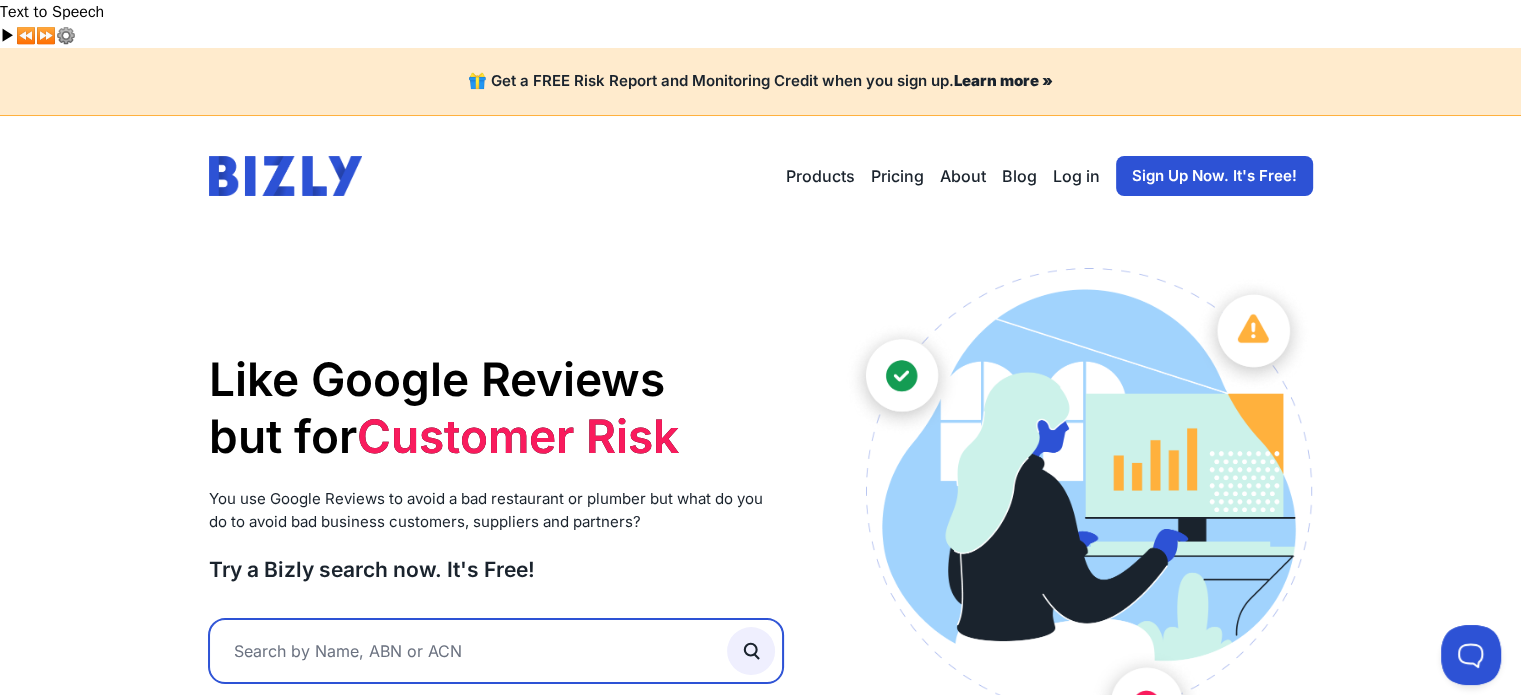 scroll, scrollTop: 0, scrollLeft: 0, axis: both 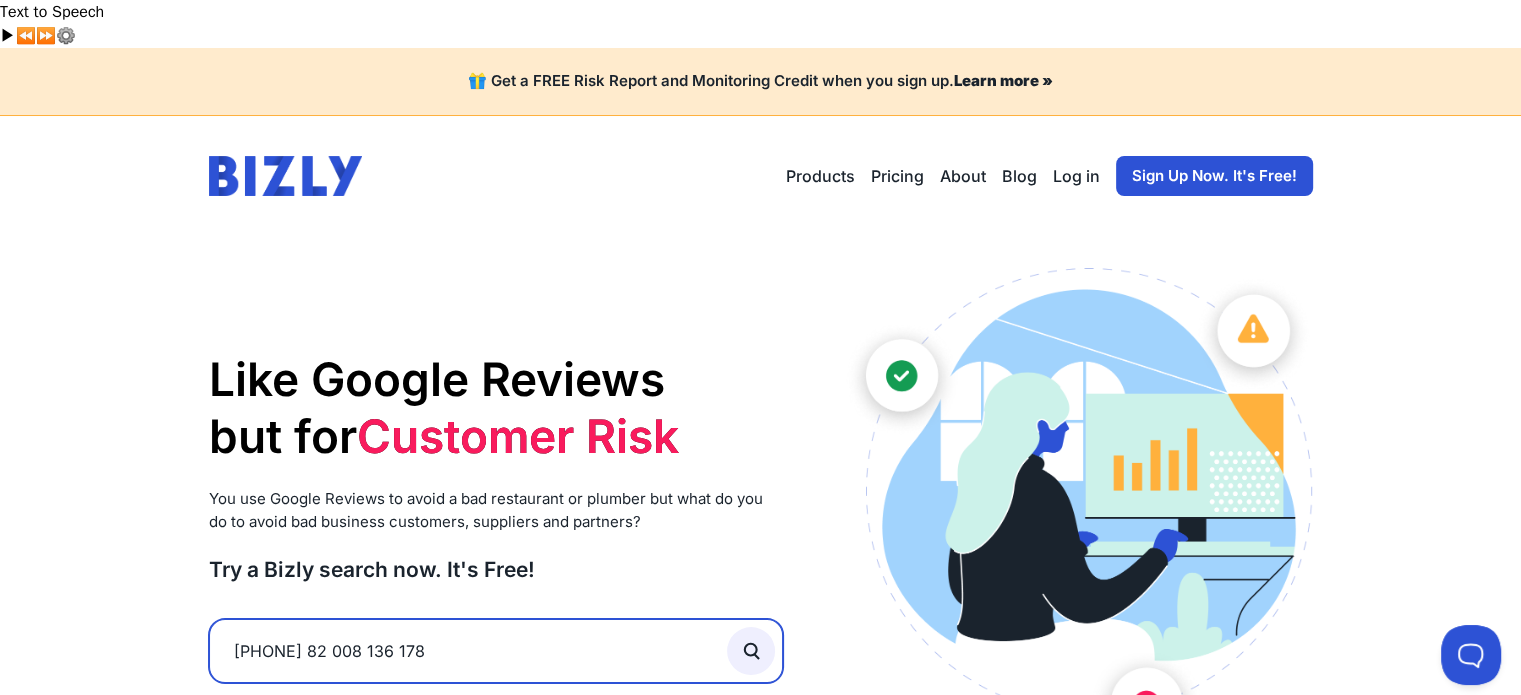 type on "[PHONE] 82 008 136 178" 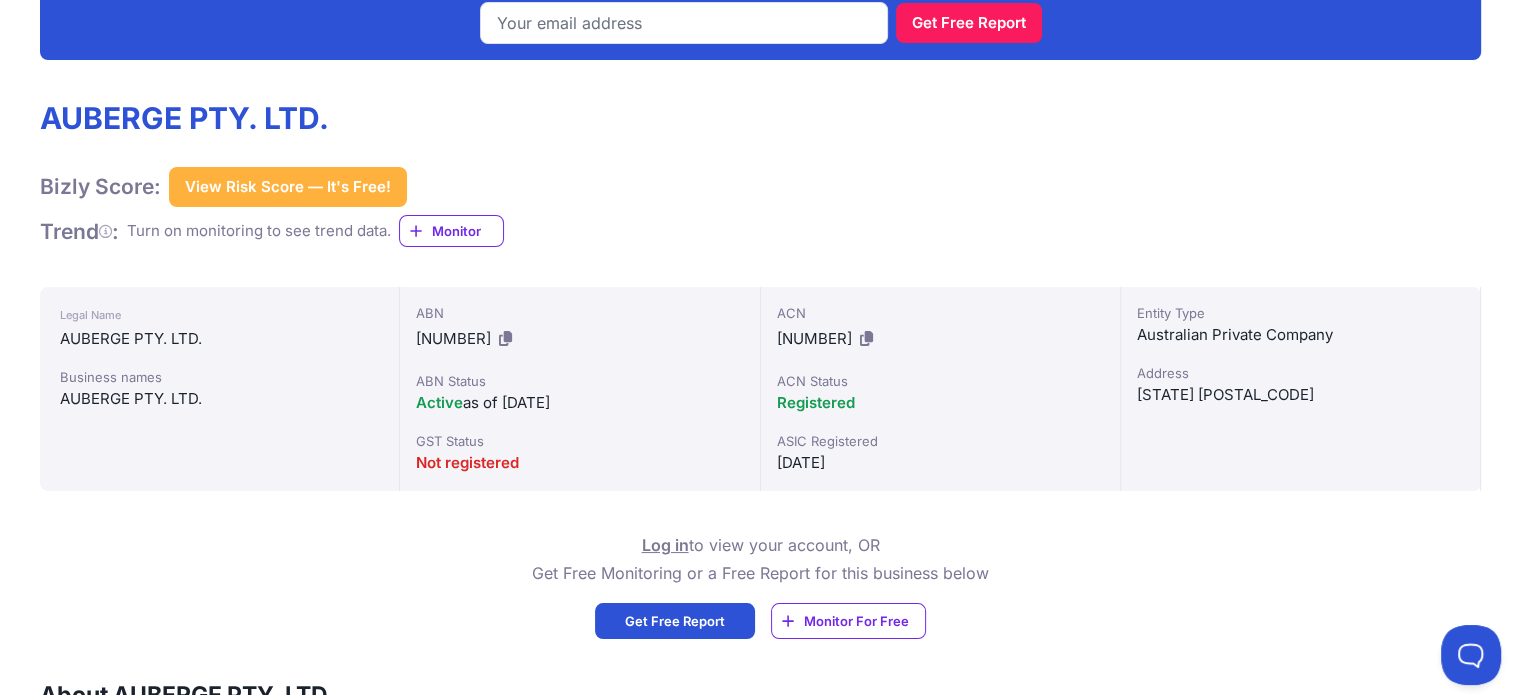 scroll, scrollTop: 297, scrollLeft: 0, axis: vertical 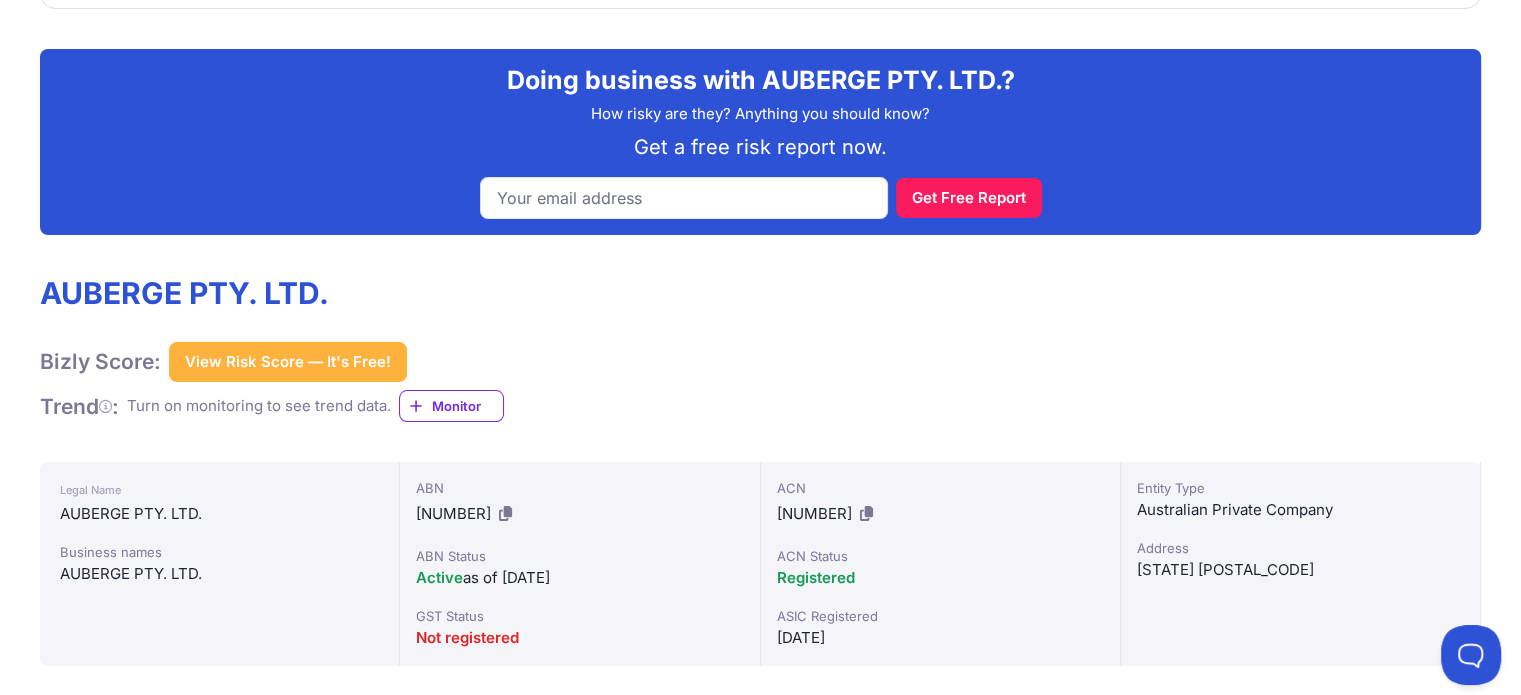 click on "View Risk Score — It's Free!" at bounding box center (288, 362) 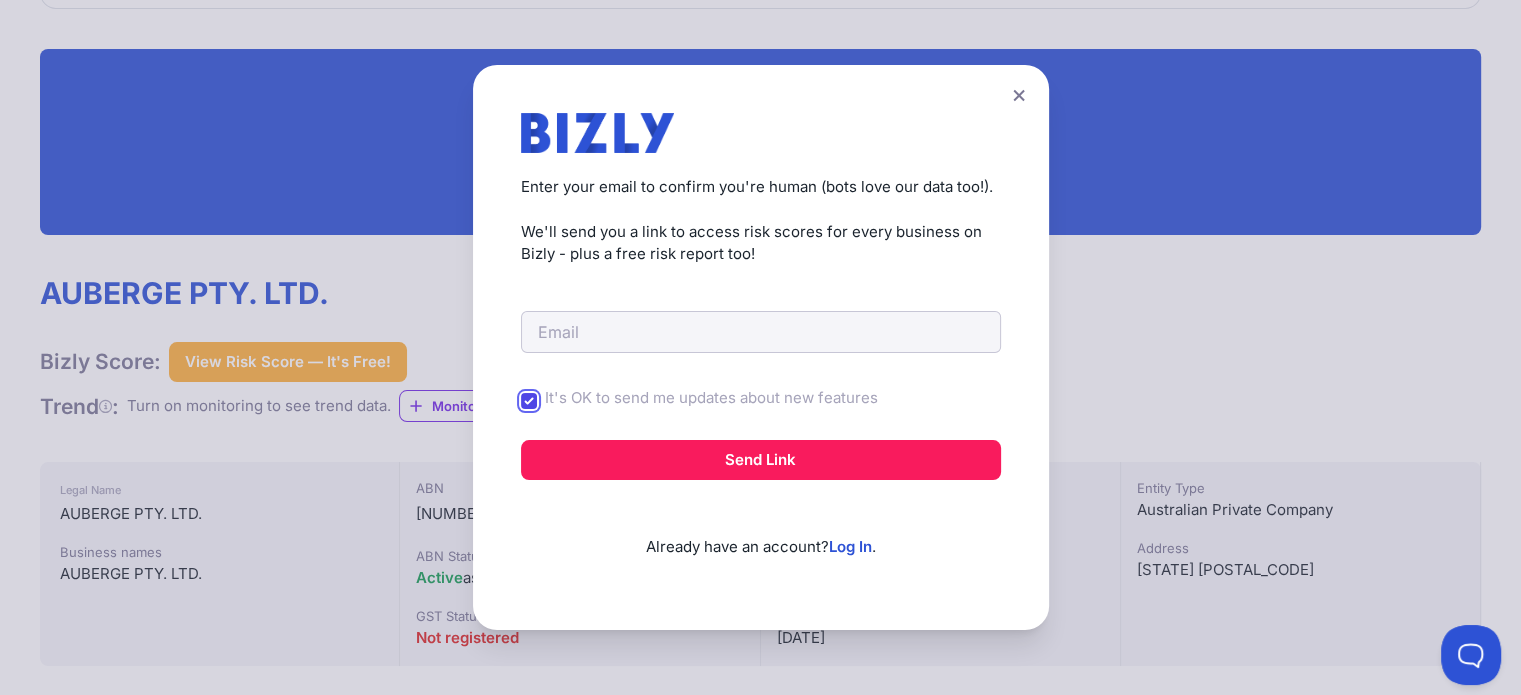 click on "It's OK to send me updates about new features" at bounding box center [529, 401] 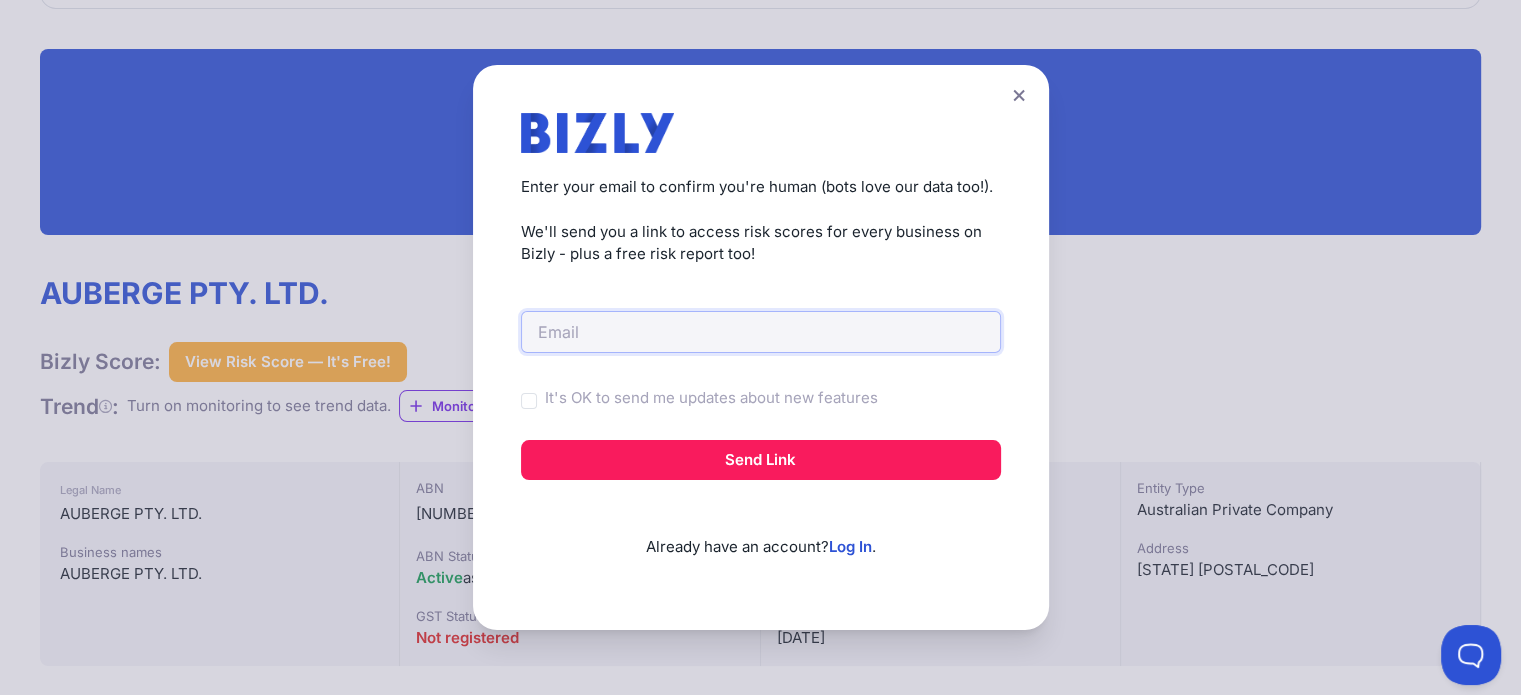click at bounding box center (761, 332) 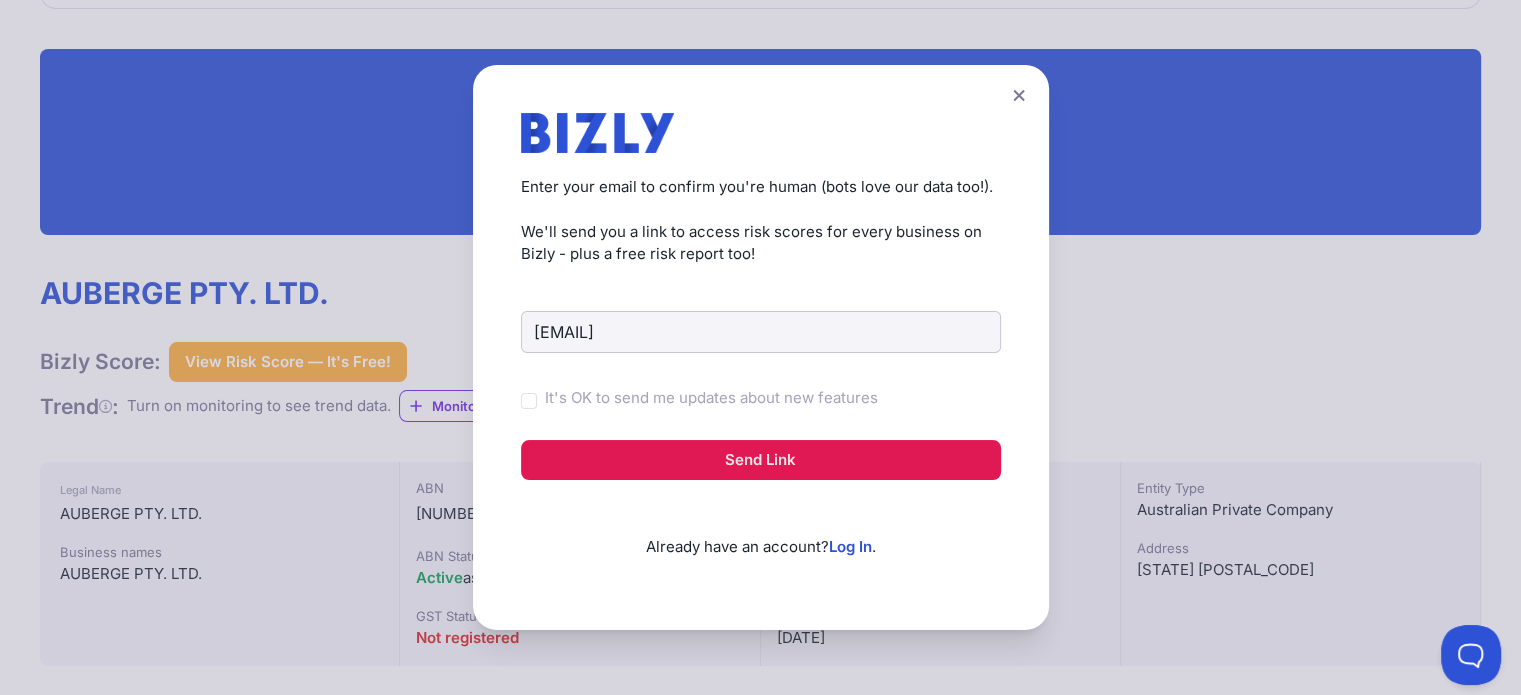 click on "Send Link" at bounding box center (761, 460) 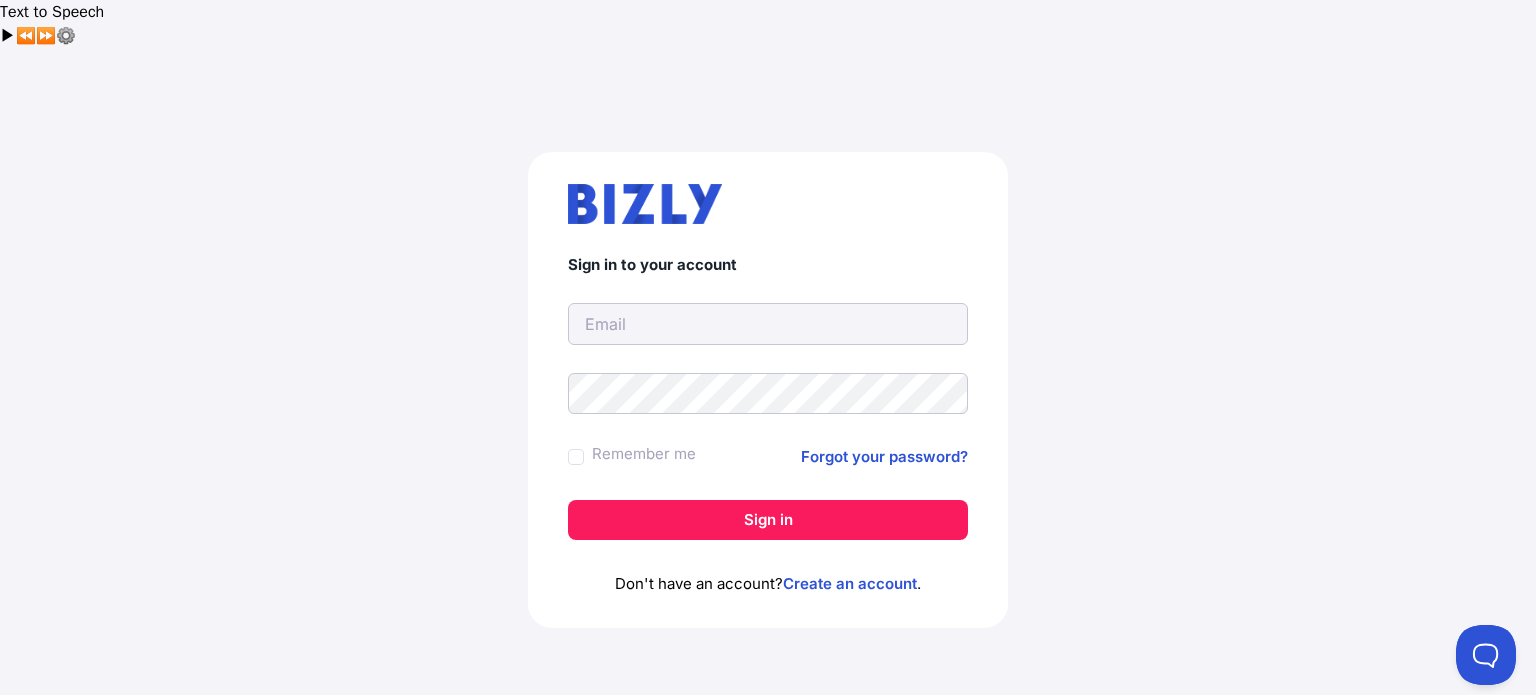 scroll, scrollTop: 0, scrollLeft: 0, axis: both 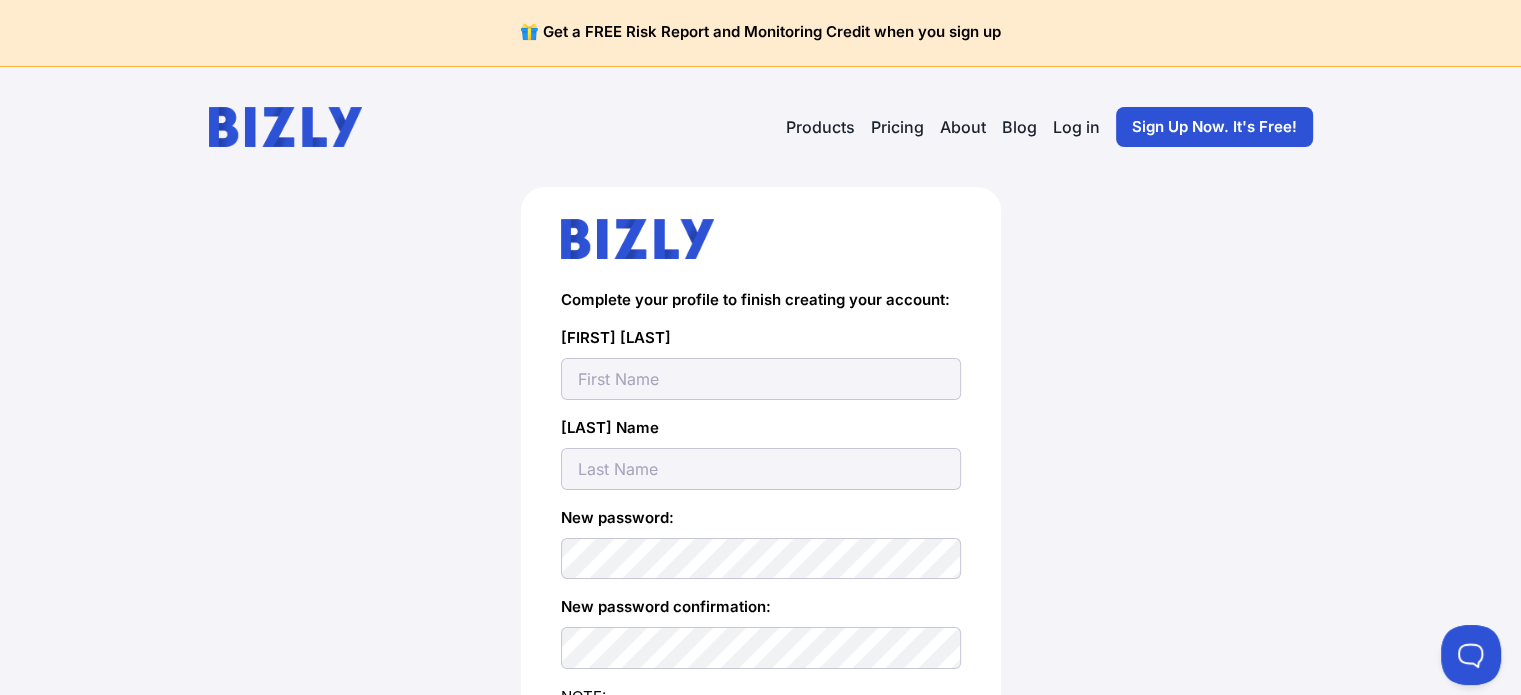 click at bounding box center [761, 379] 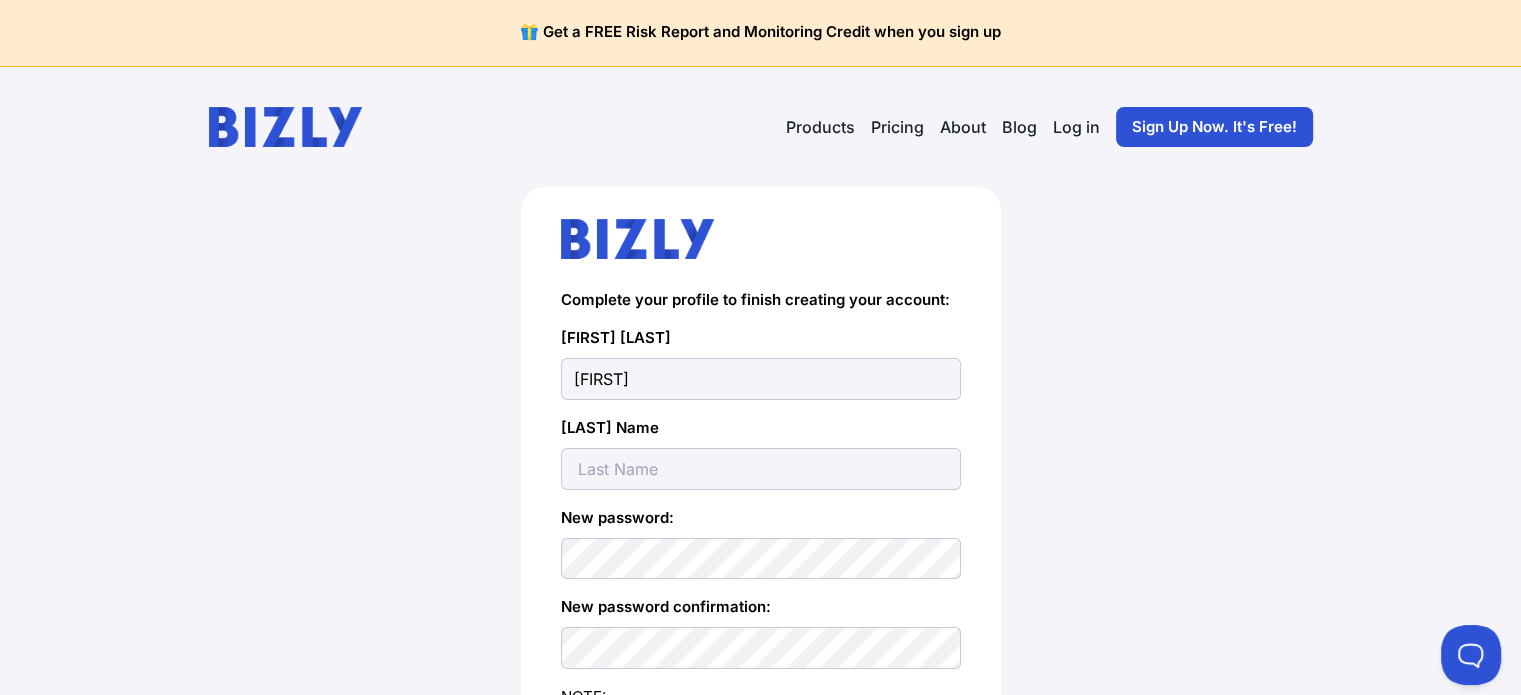 type on "[FIRST]" 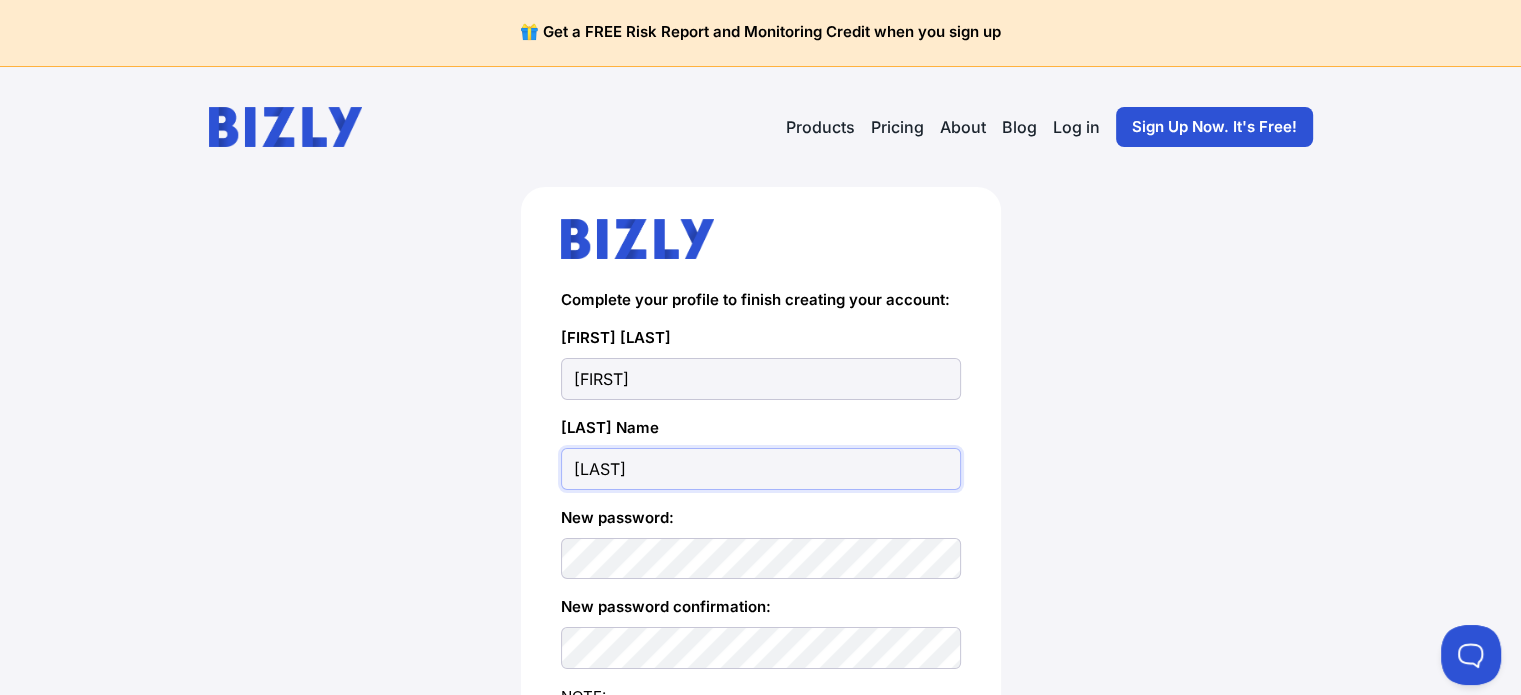 type on "[LAST]" 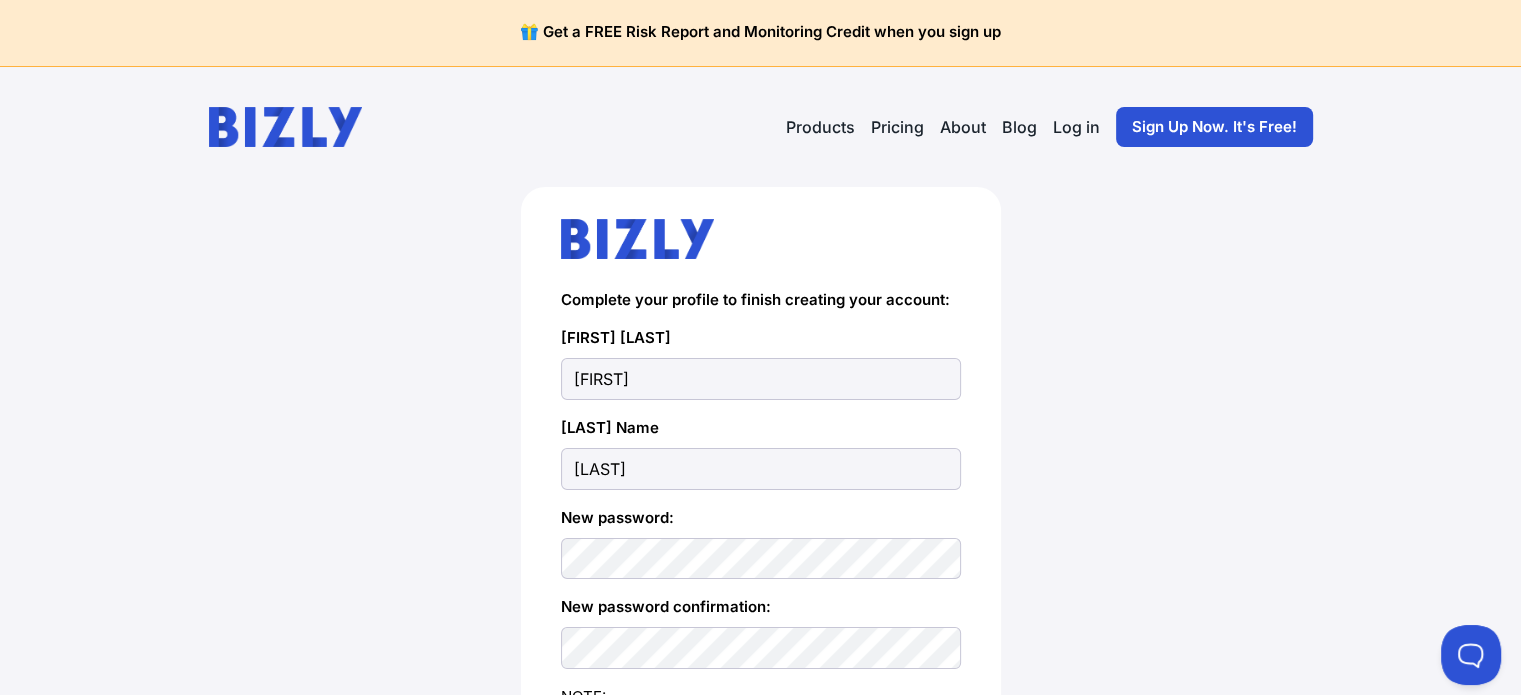 scroll, scrollTop: 349, scrollLeft: 0, axis: vertical 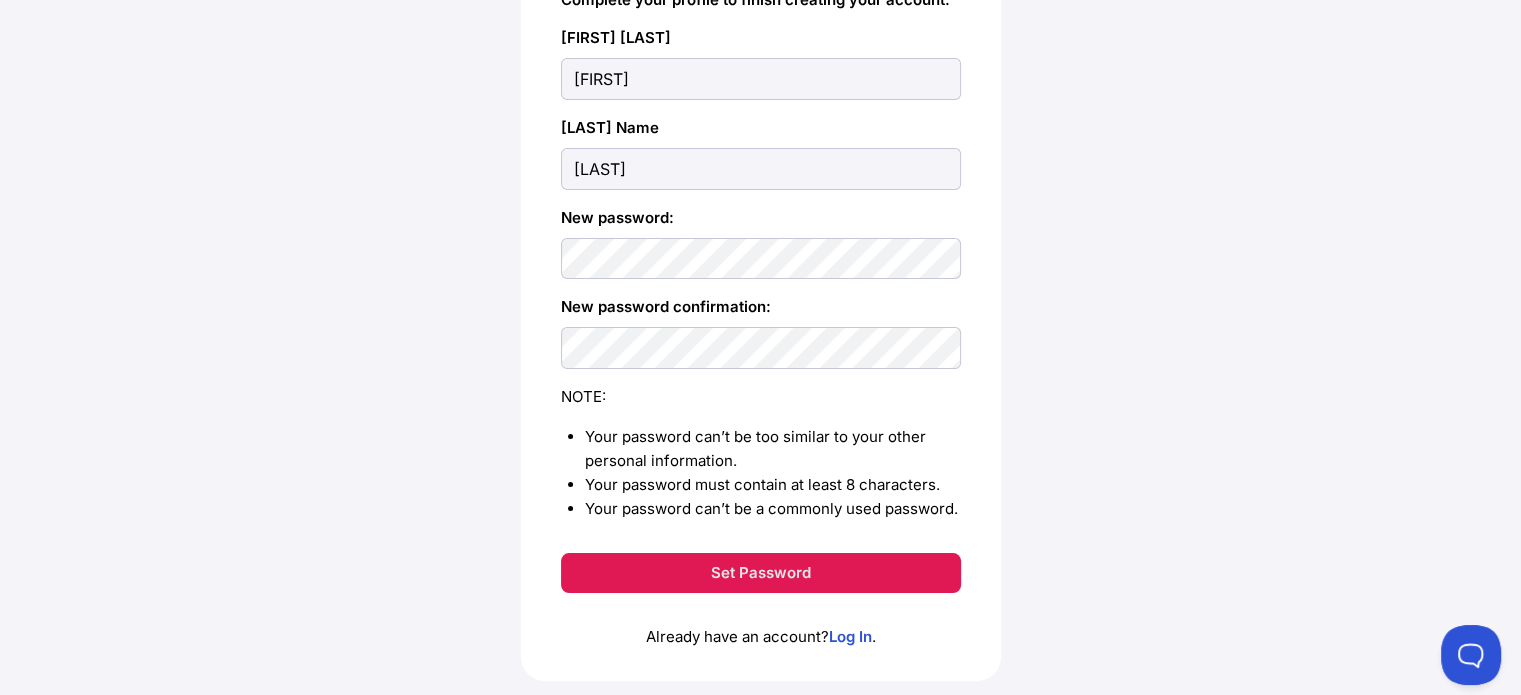 click on "Set Password" at bounding box center (761, 573) 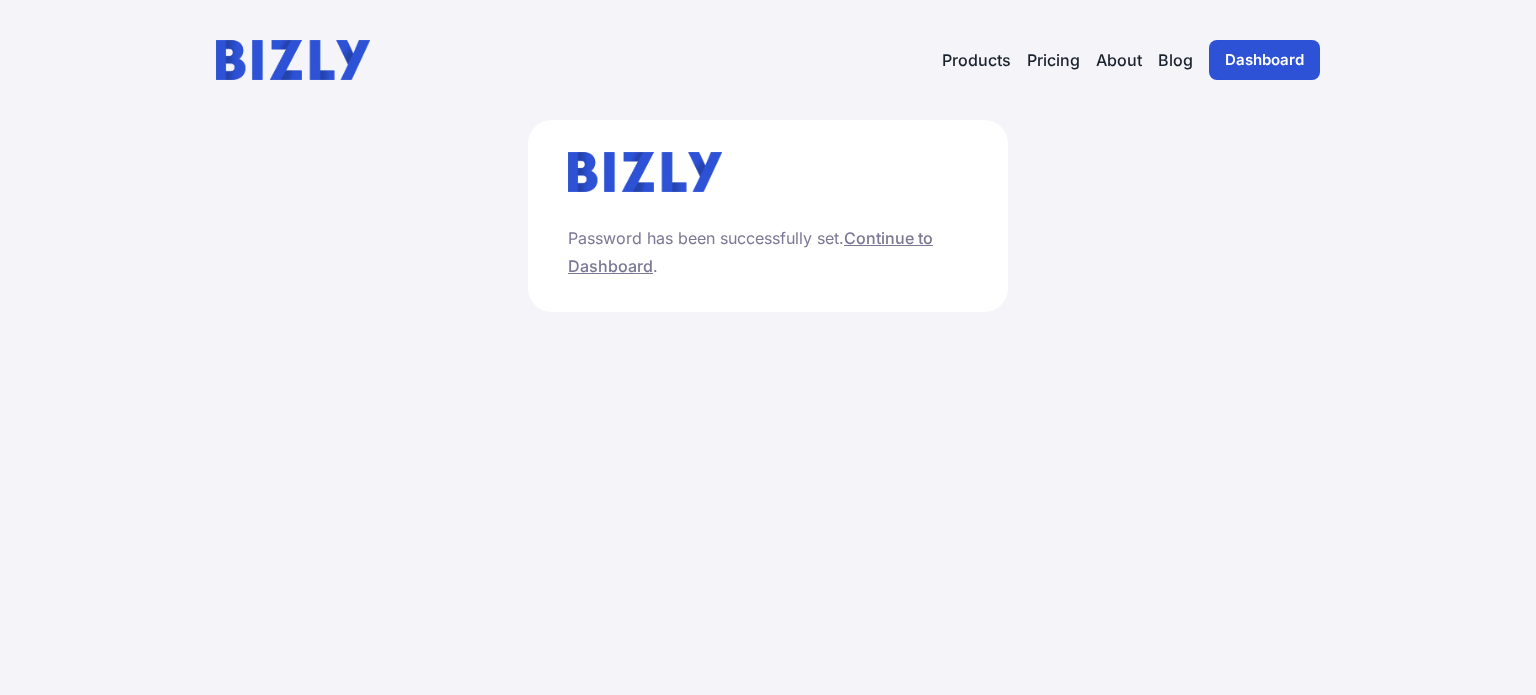 scroll, scrollTop: 0, scrollLeft: 0, axis: both 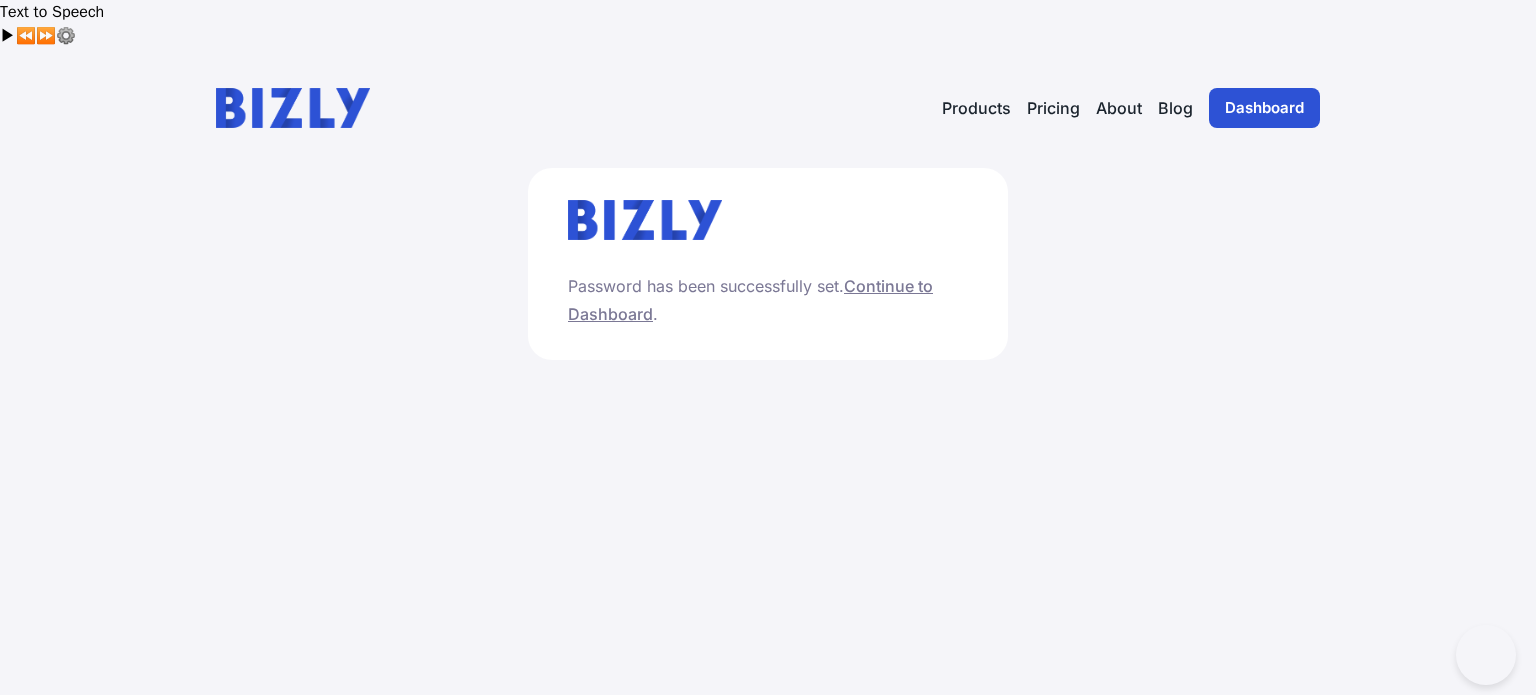 click on "Continue to Dashboard" at bounding box center (750, 300) 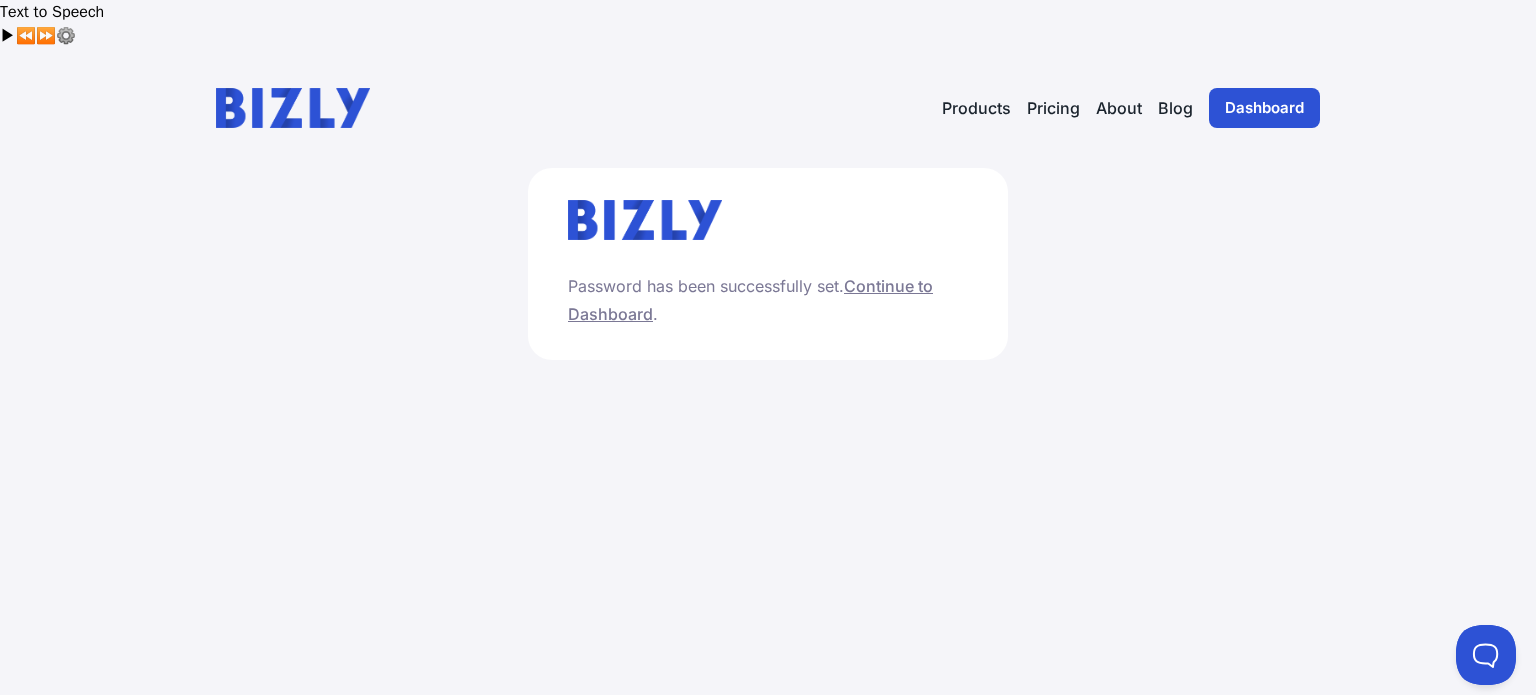 scroll, scrollTop: 0, scrollLeft: 0, axis: both 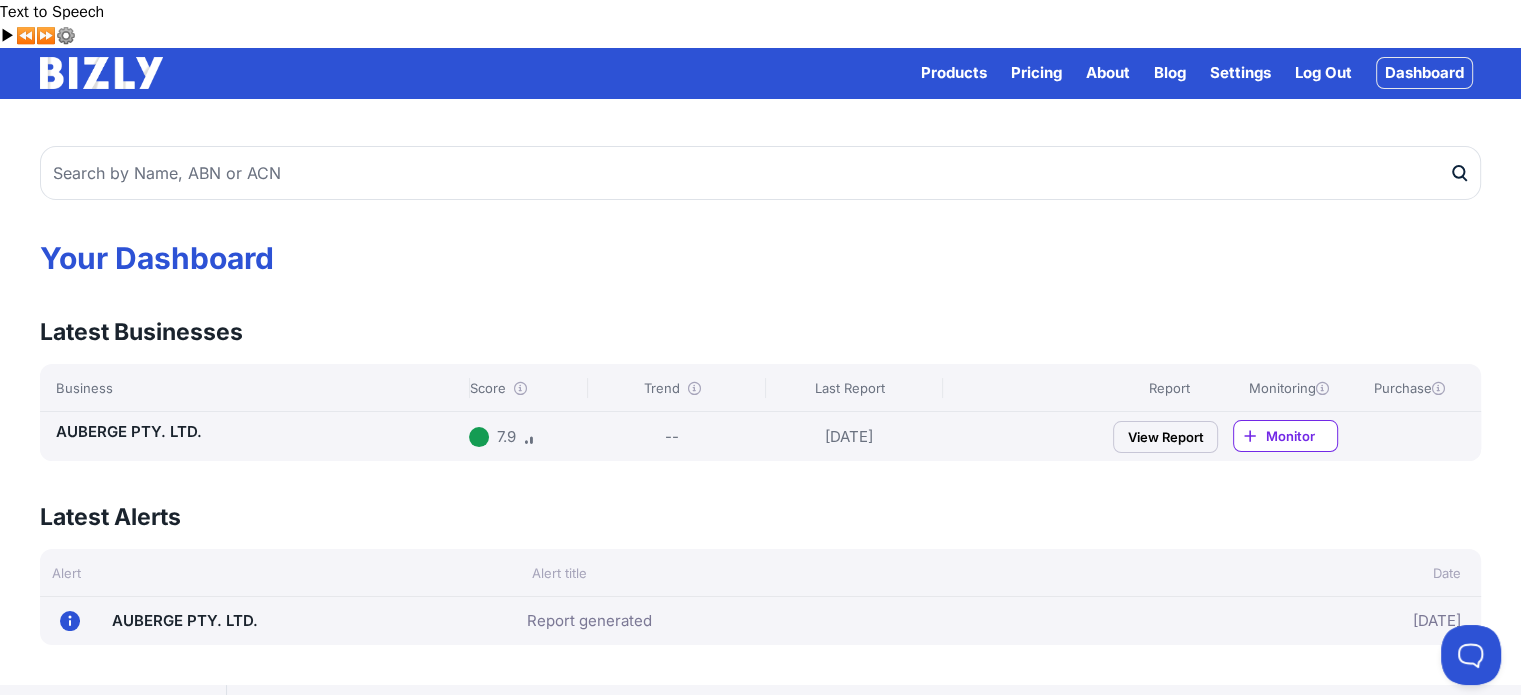 click on "View Report" at bounding box center [1165, 437] 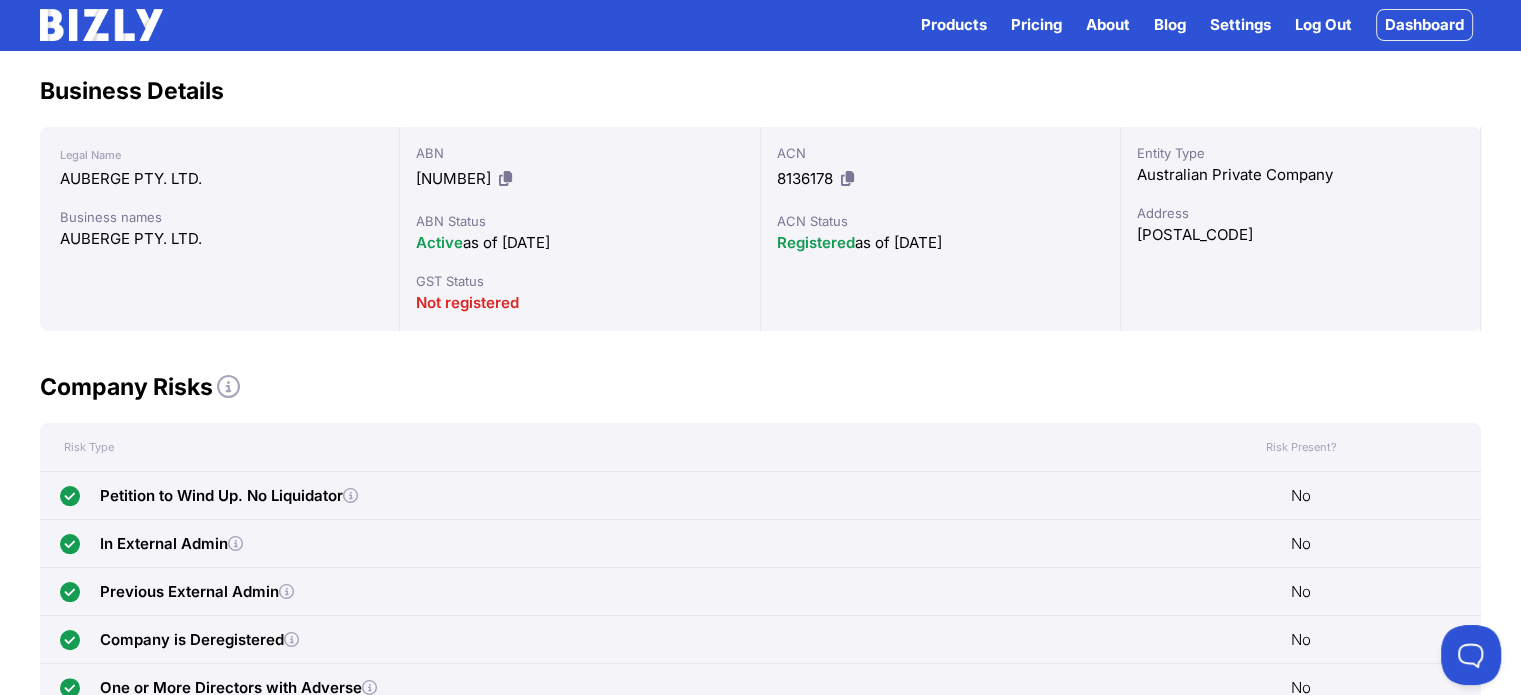 scroll, scrollTop: 68, scrollLeft: 0, axis: vertical 